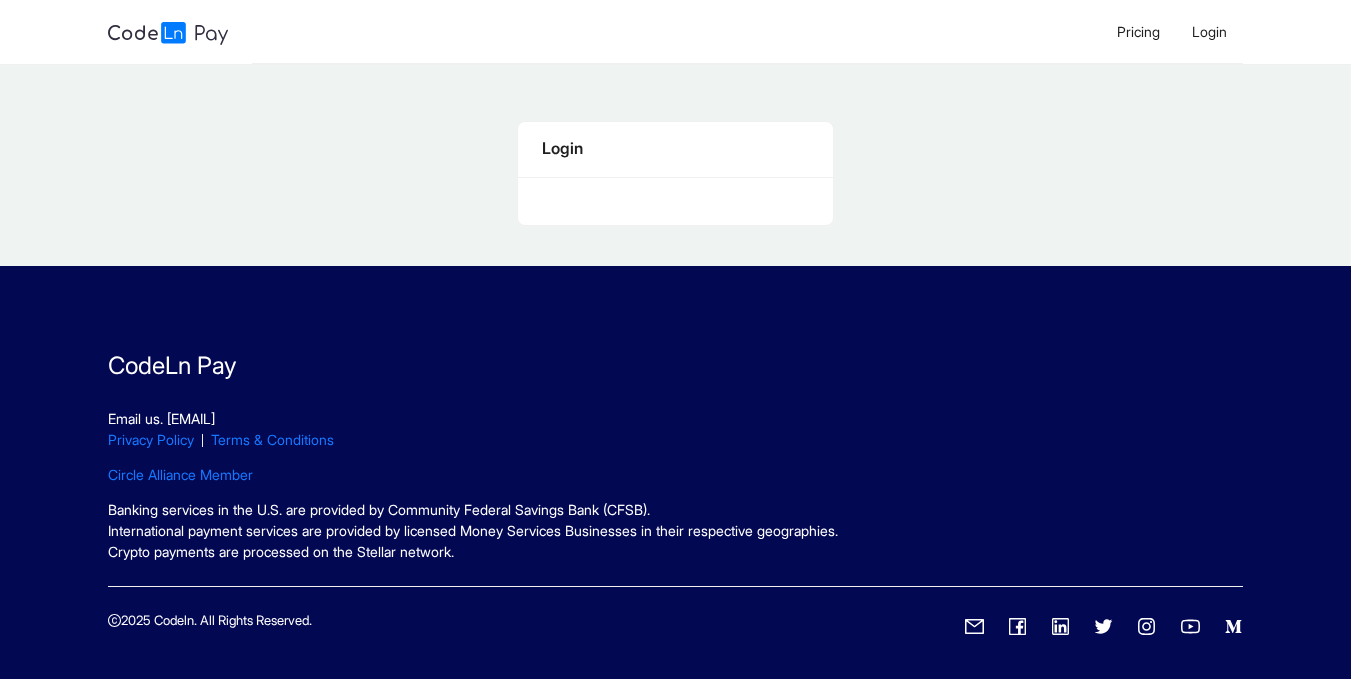 scroll, scrollTop: 0, scrollLeft: 0, axis: both 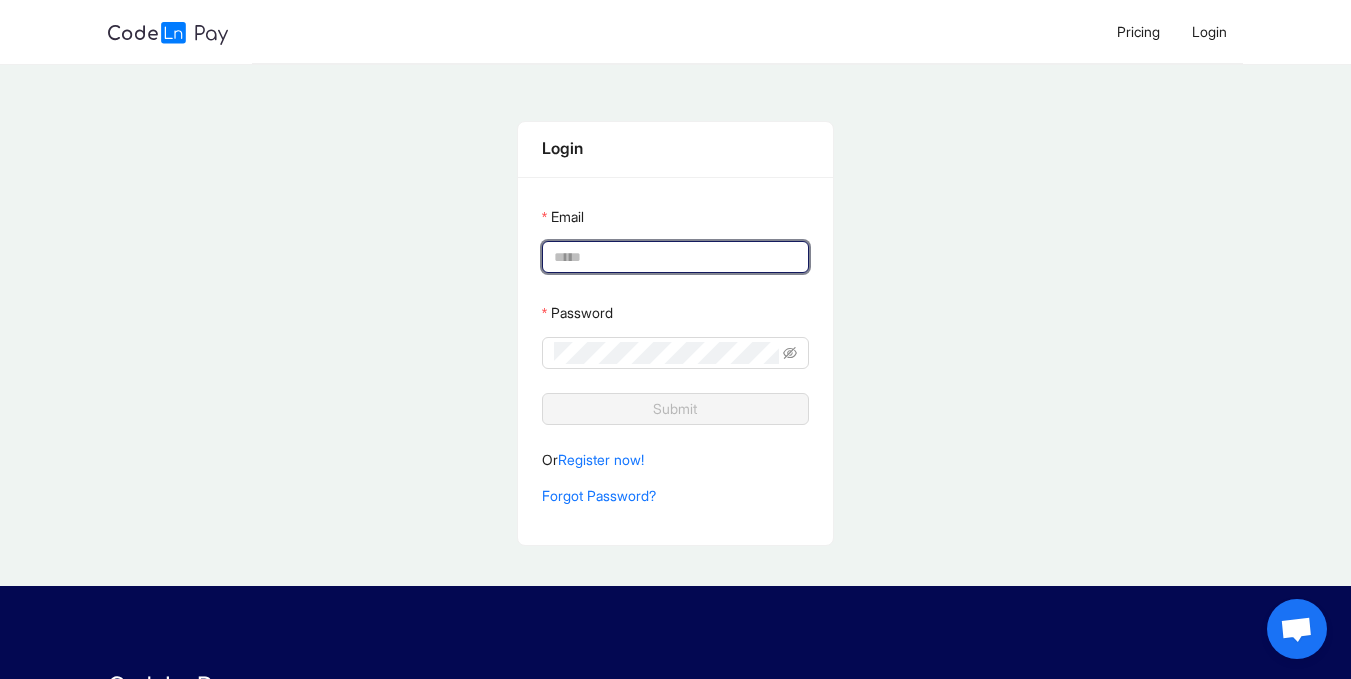 click on "Email" at bounding box center (673, 257) 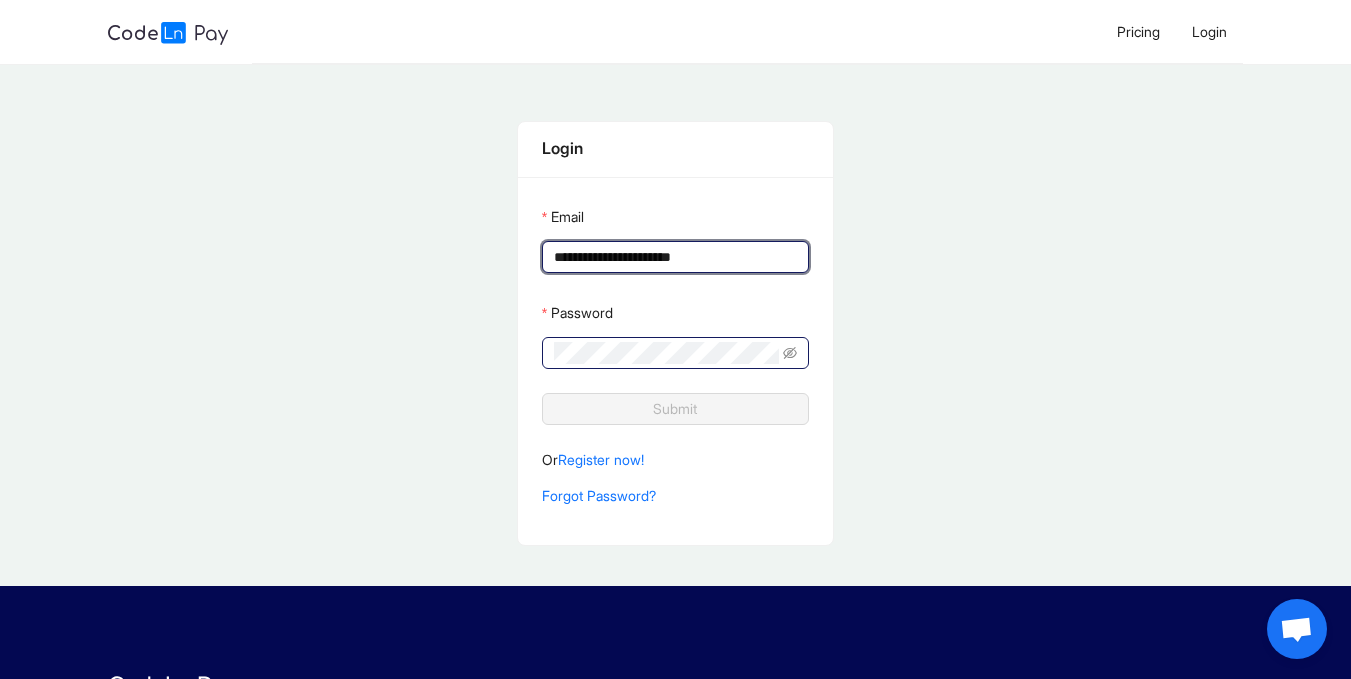 type on "**********" 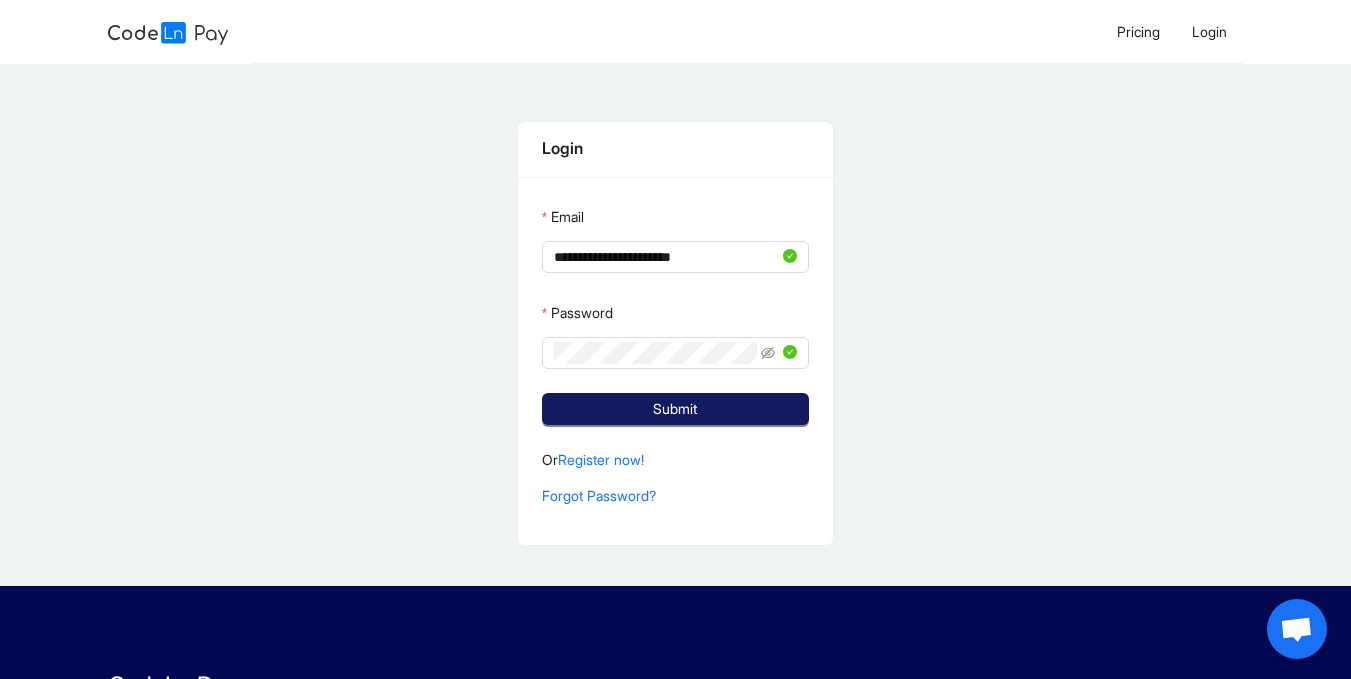 click on "Submit" 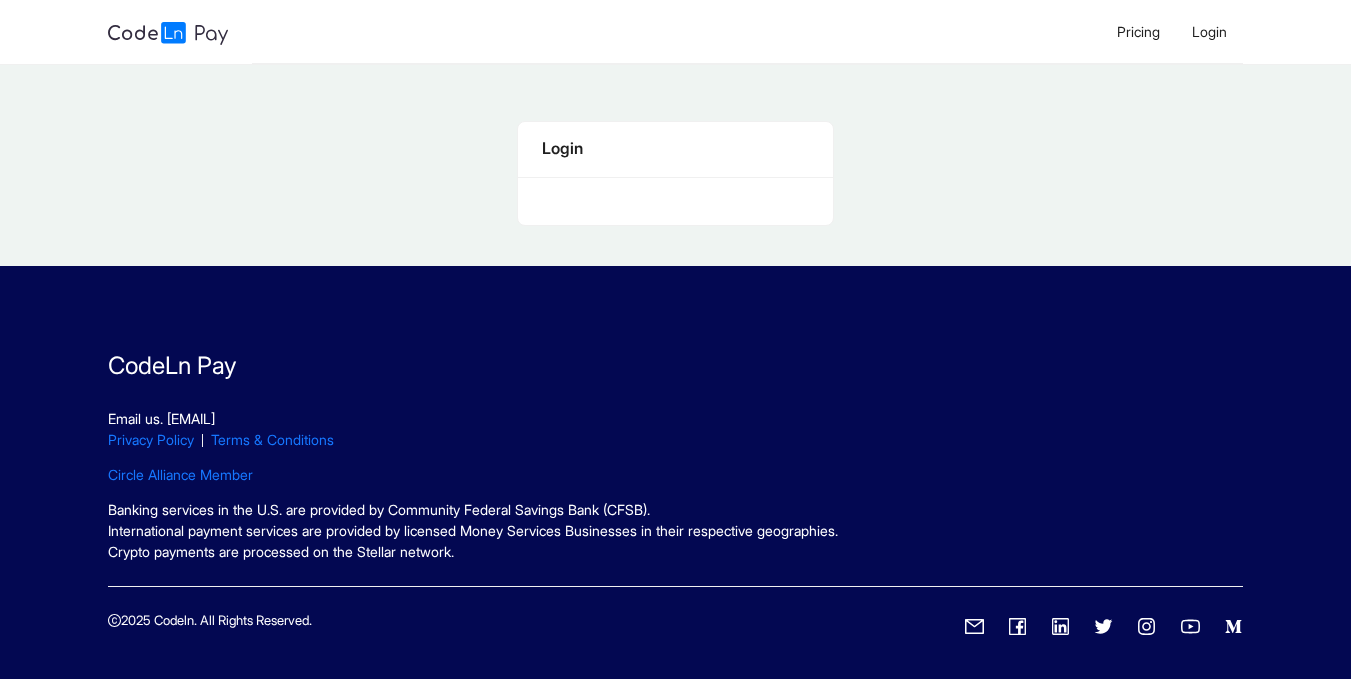 scroll, scrollTop: 0, scrollLeft: 0, axis: both 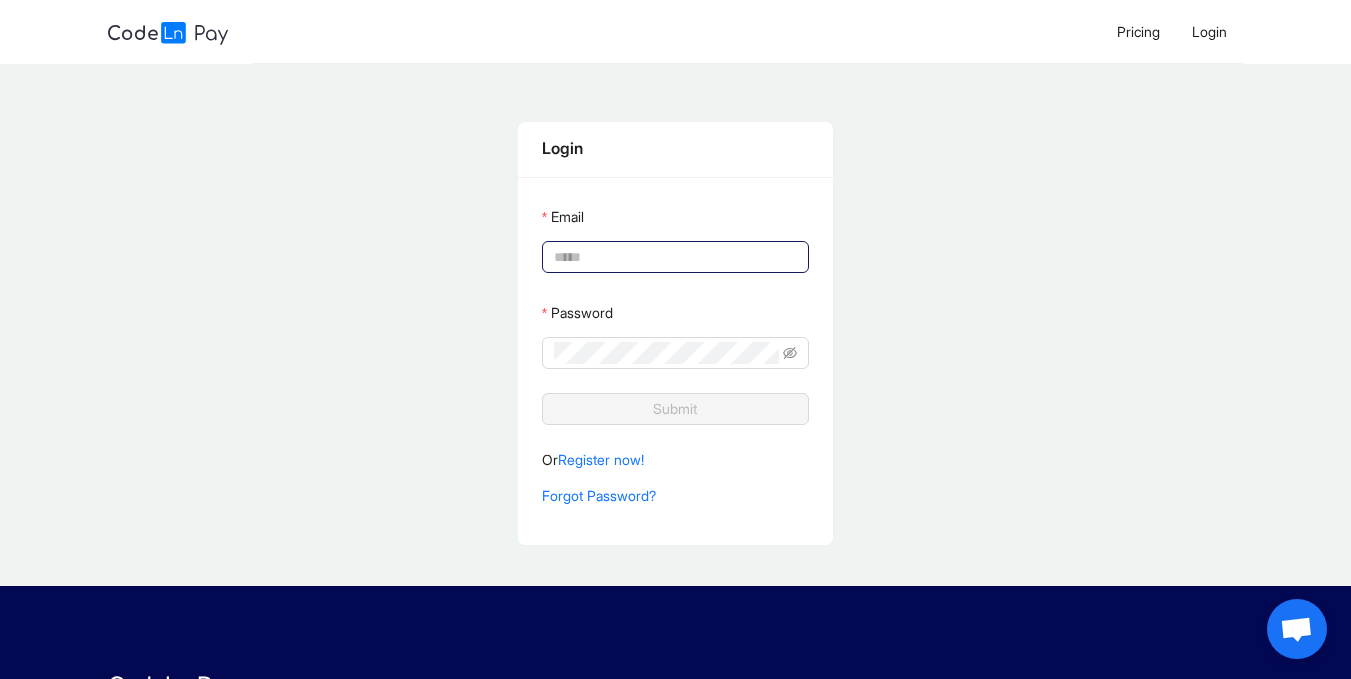 click on "Email" at bounding box center [673, 257] 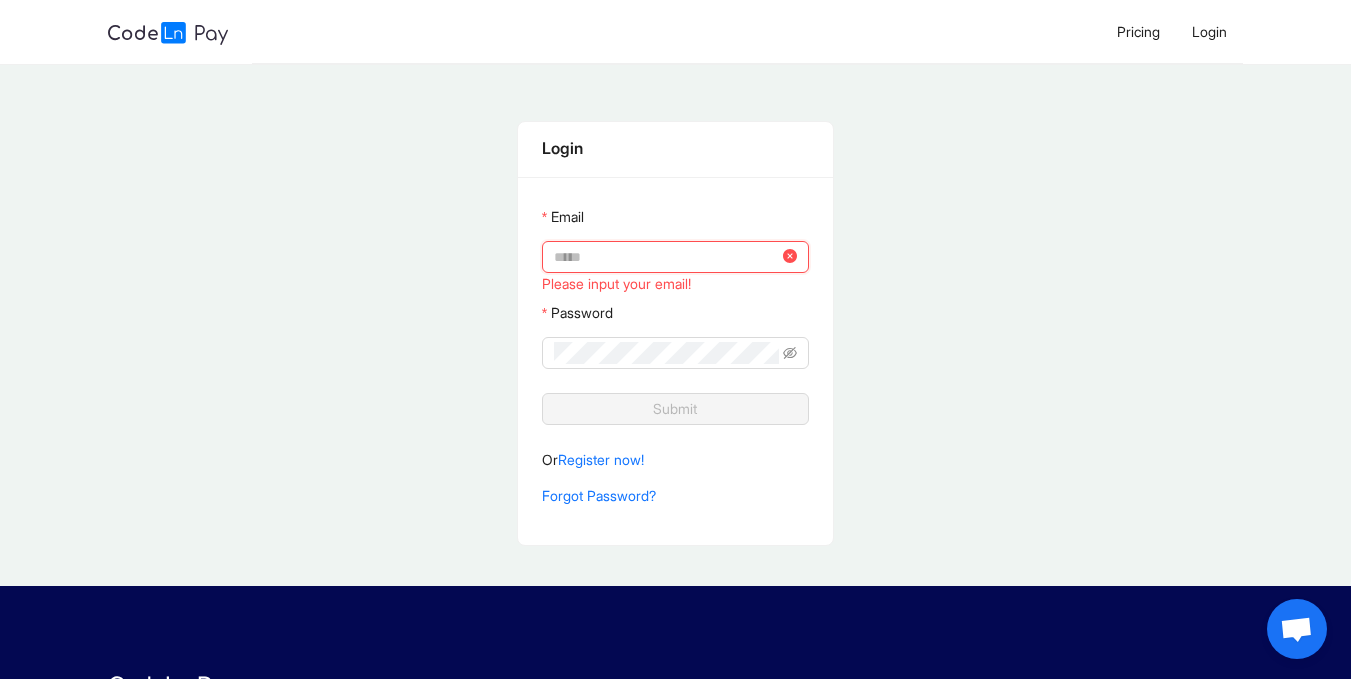type on "**********" 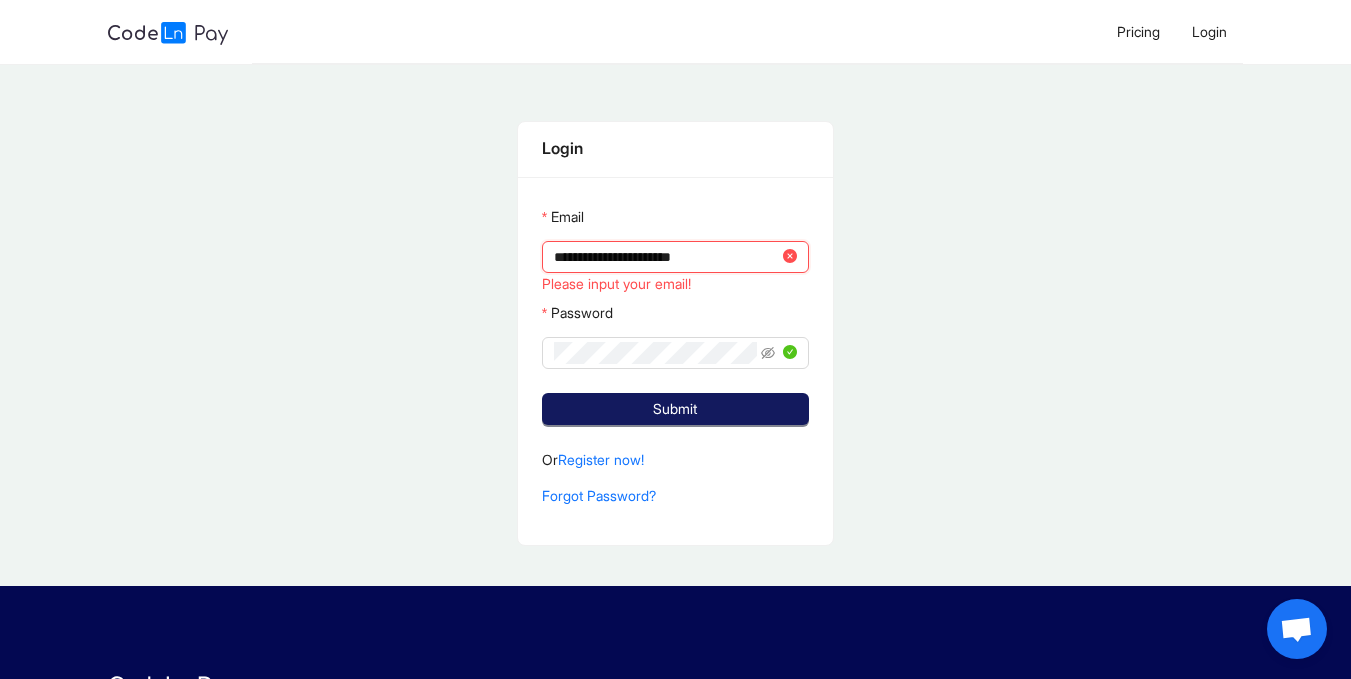 click on "Submit" 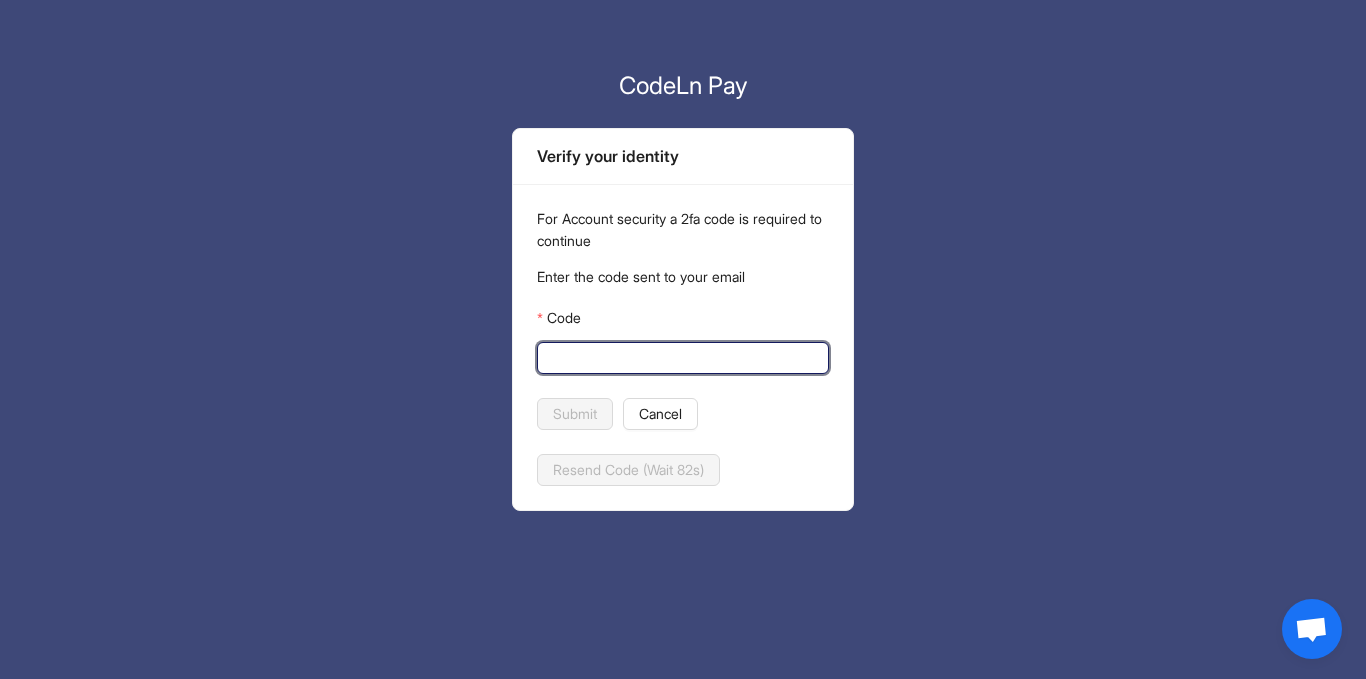 click on "Code" at bounding box center (681, 358) 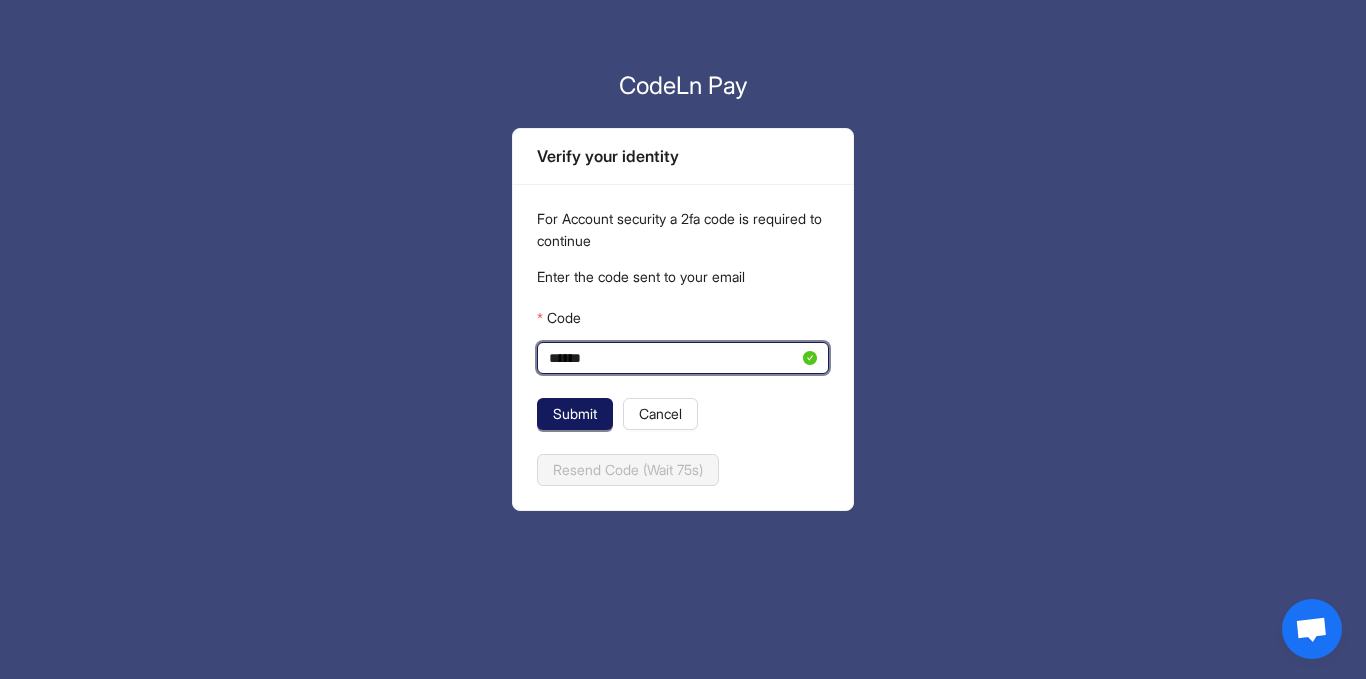 type on "******" 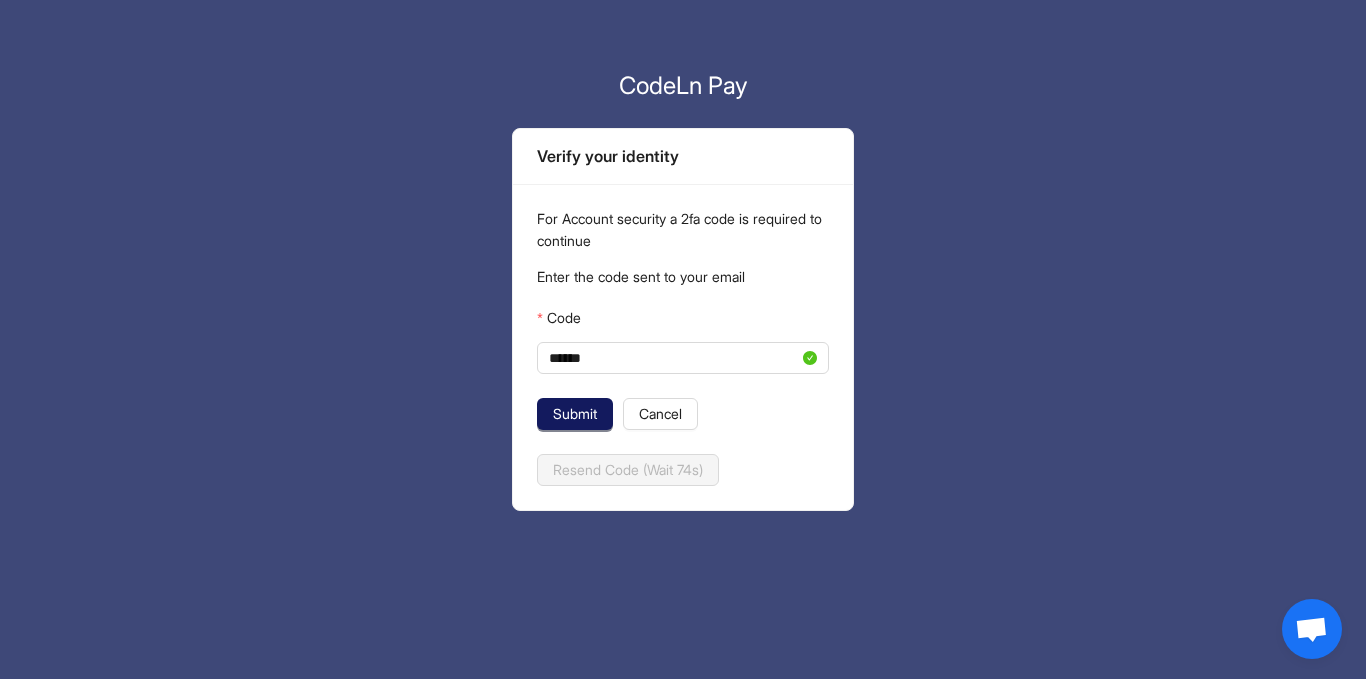 click on "Submit" 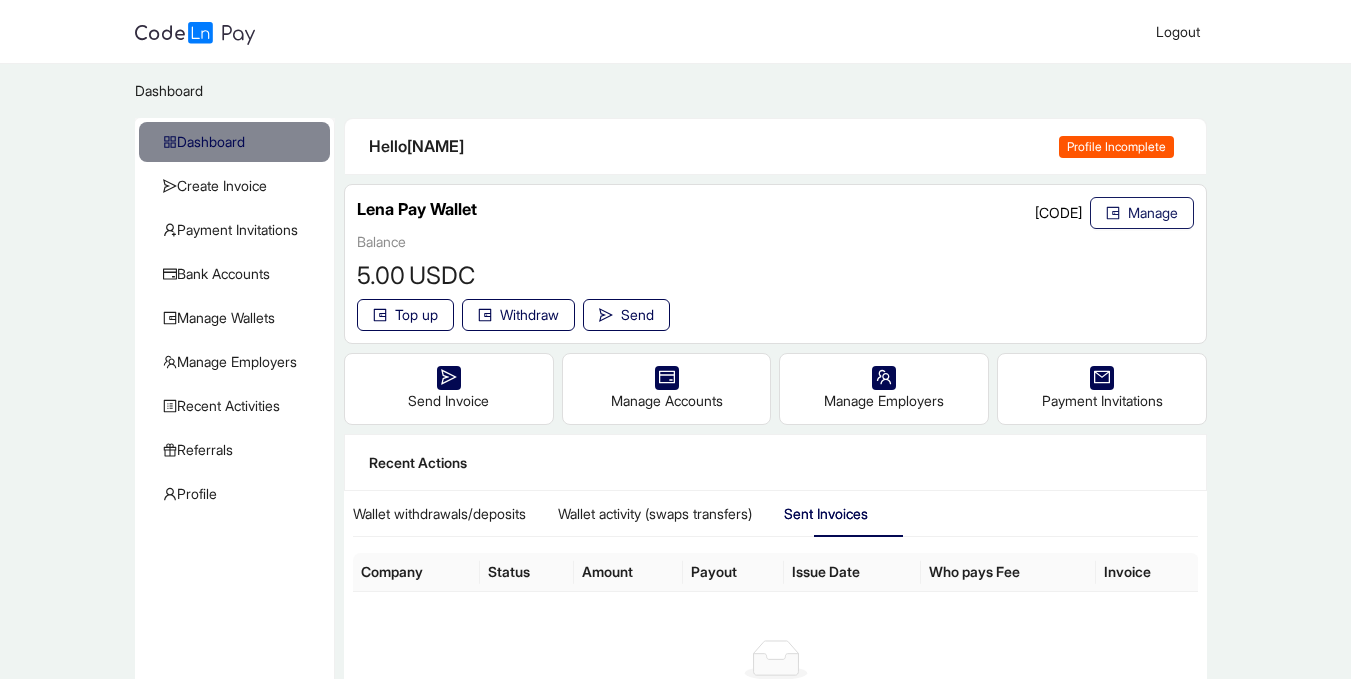 click 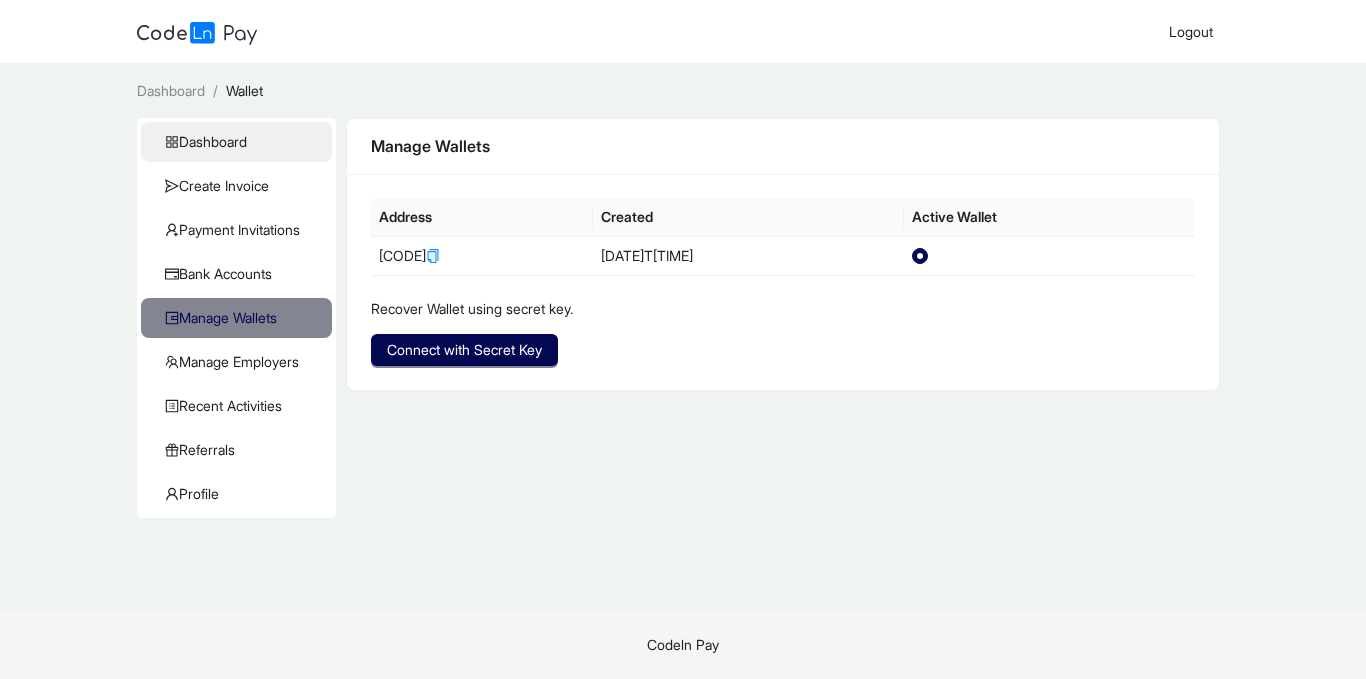 click on "Dashboard" 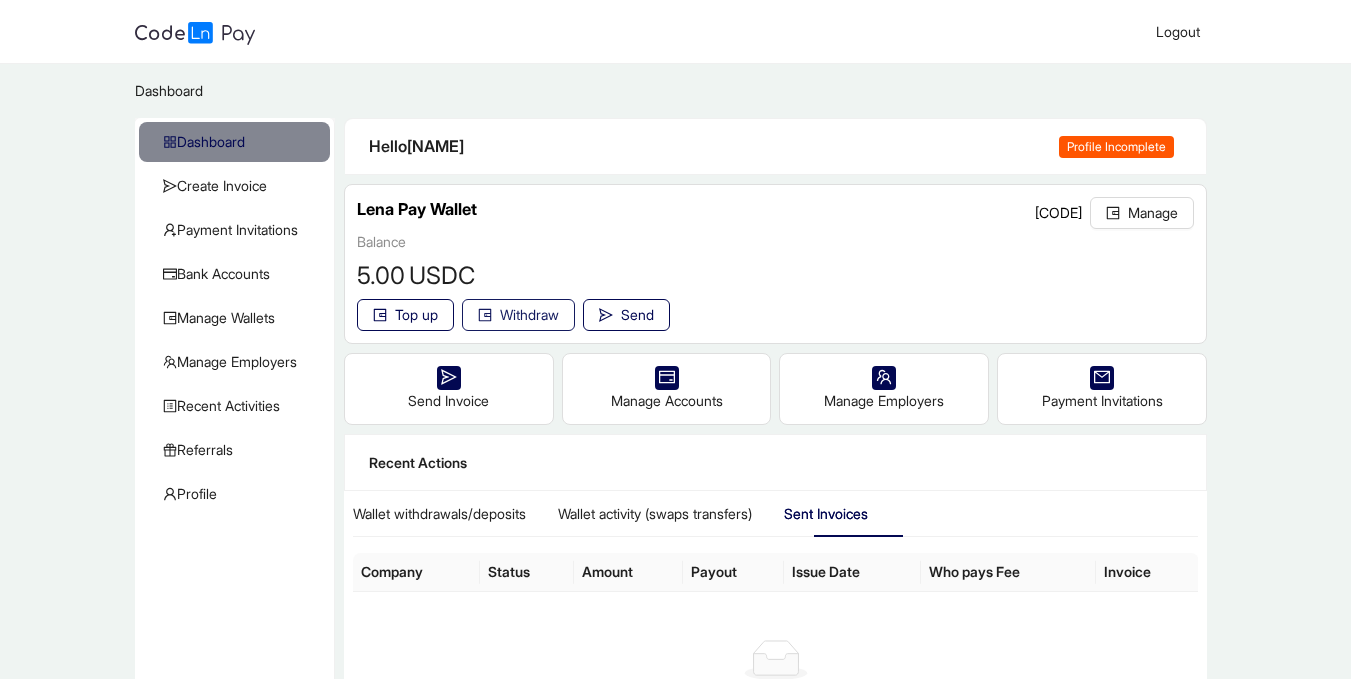 click 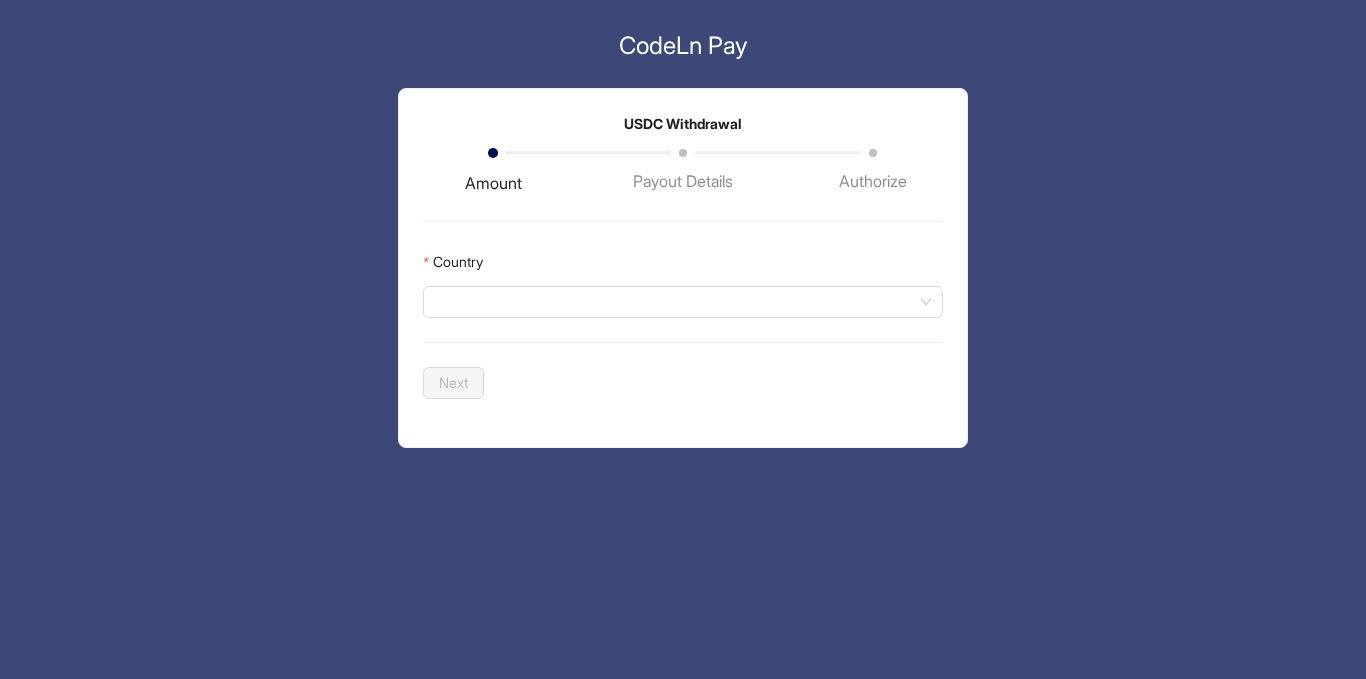 click on "Country" at bounding box center [682, 302] 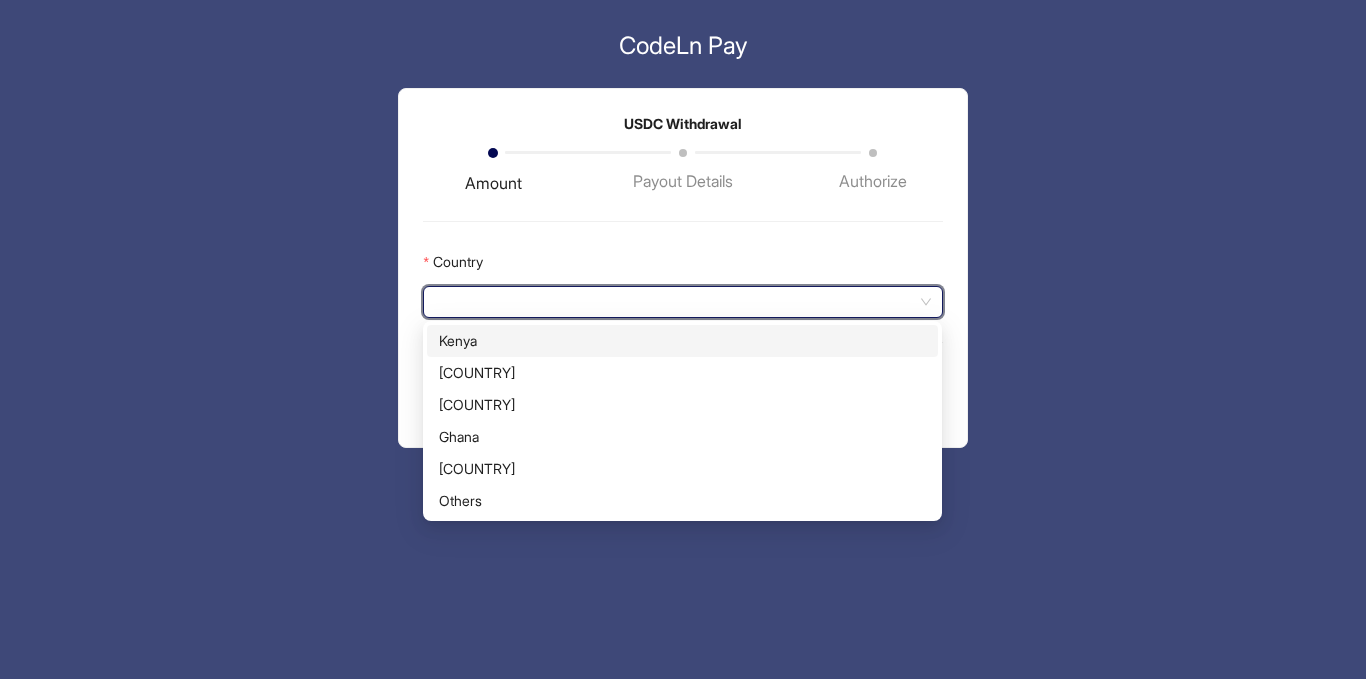 click on "Kenya" at bounding box center [682, 341] 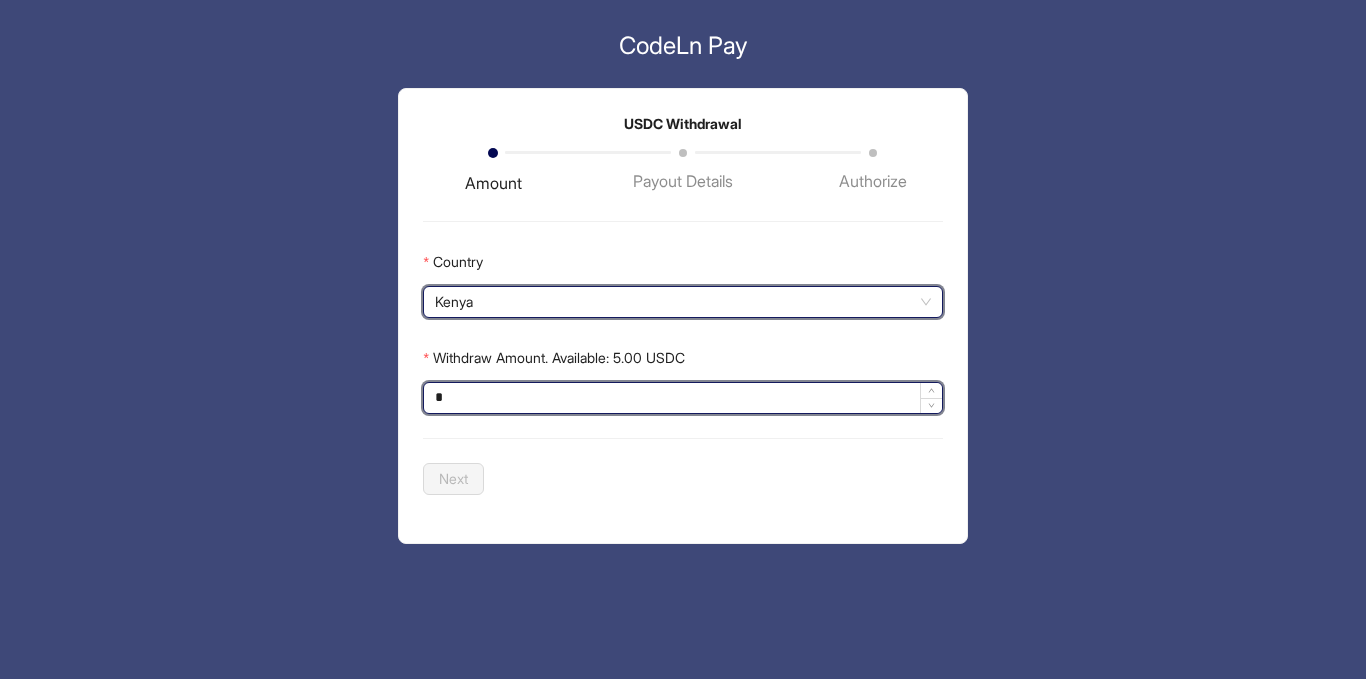click on "*" at bounding box center (682, 398) 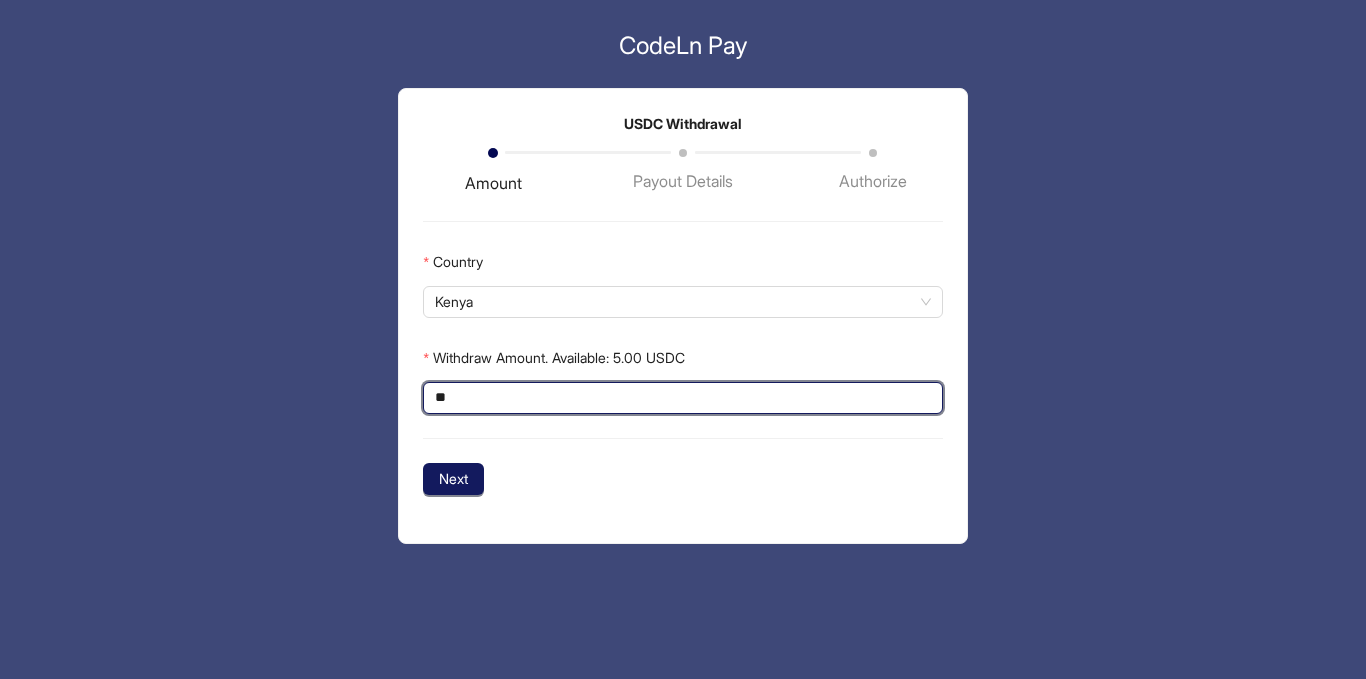 type on "*" 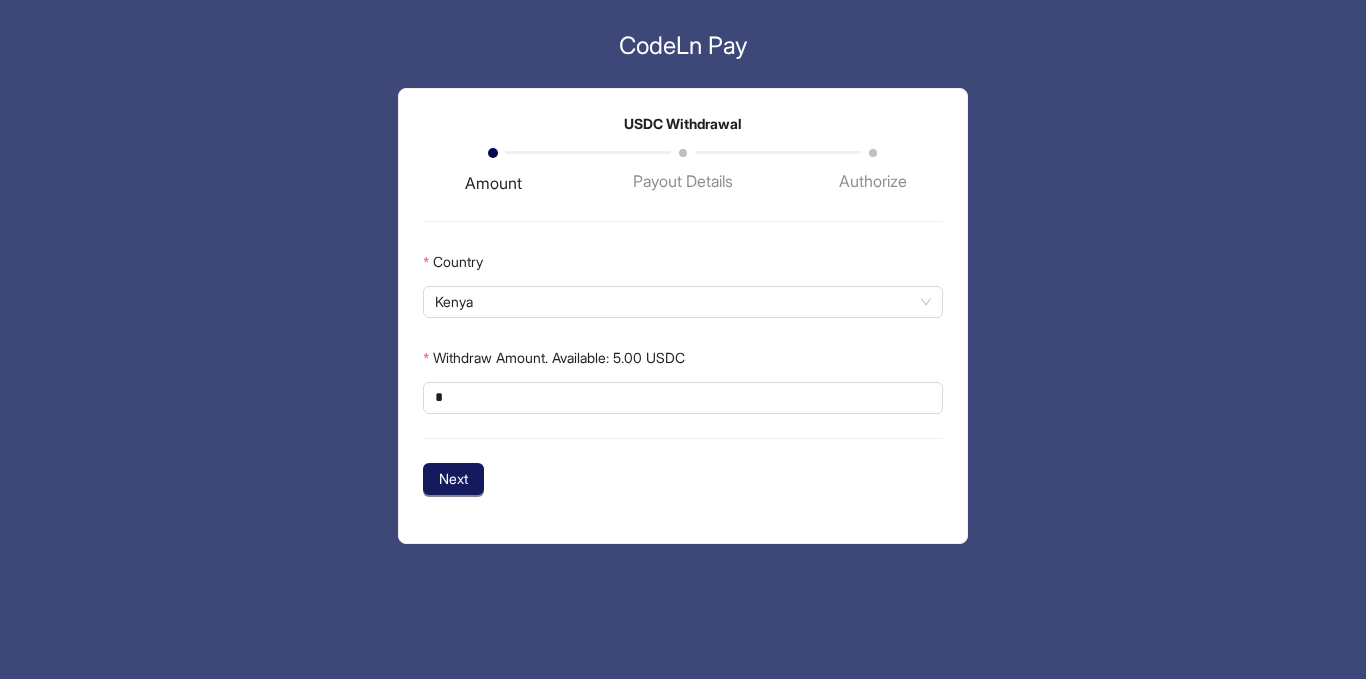 click on "Next" 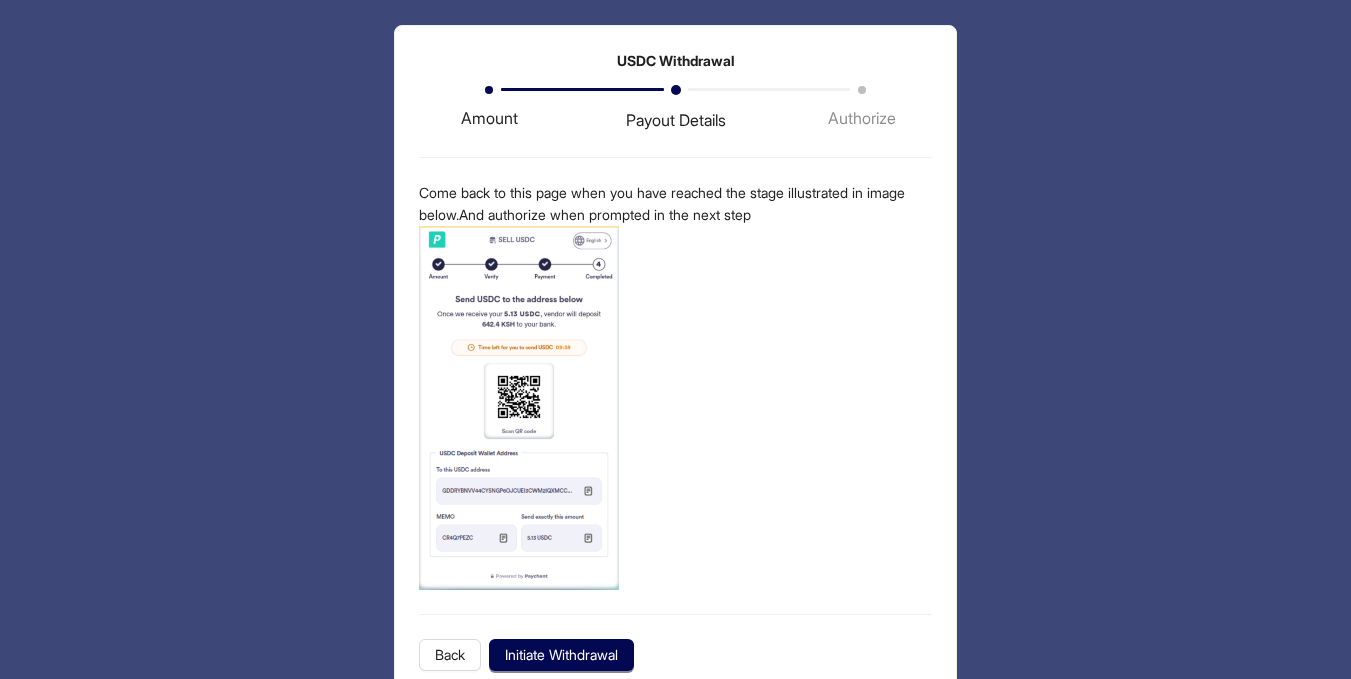 scroll, scrollTop: 80, scrollLeft: 0, axis: vertical 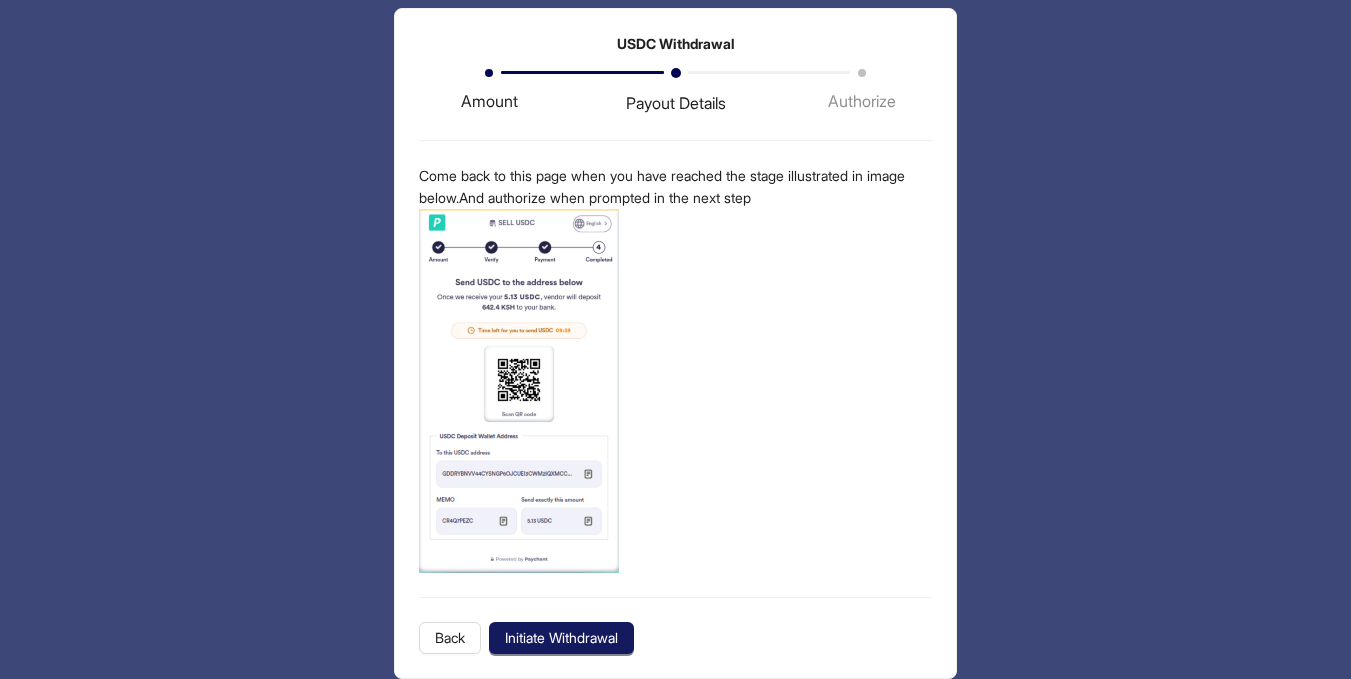 click on "Initiate Withdrawal" 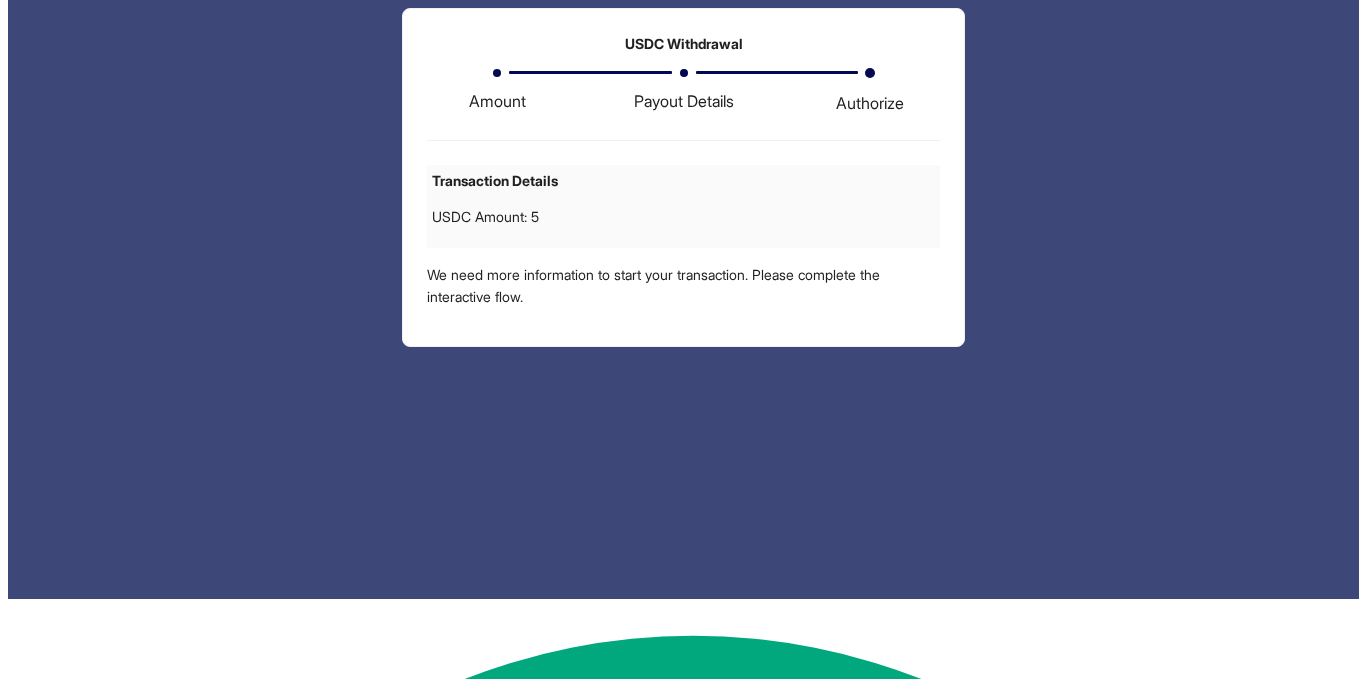 scroll, scrollTop: 0, scrollLeft: 0, axis: both 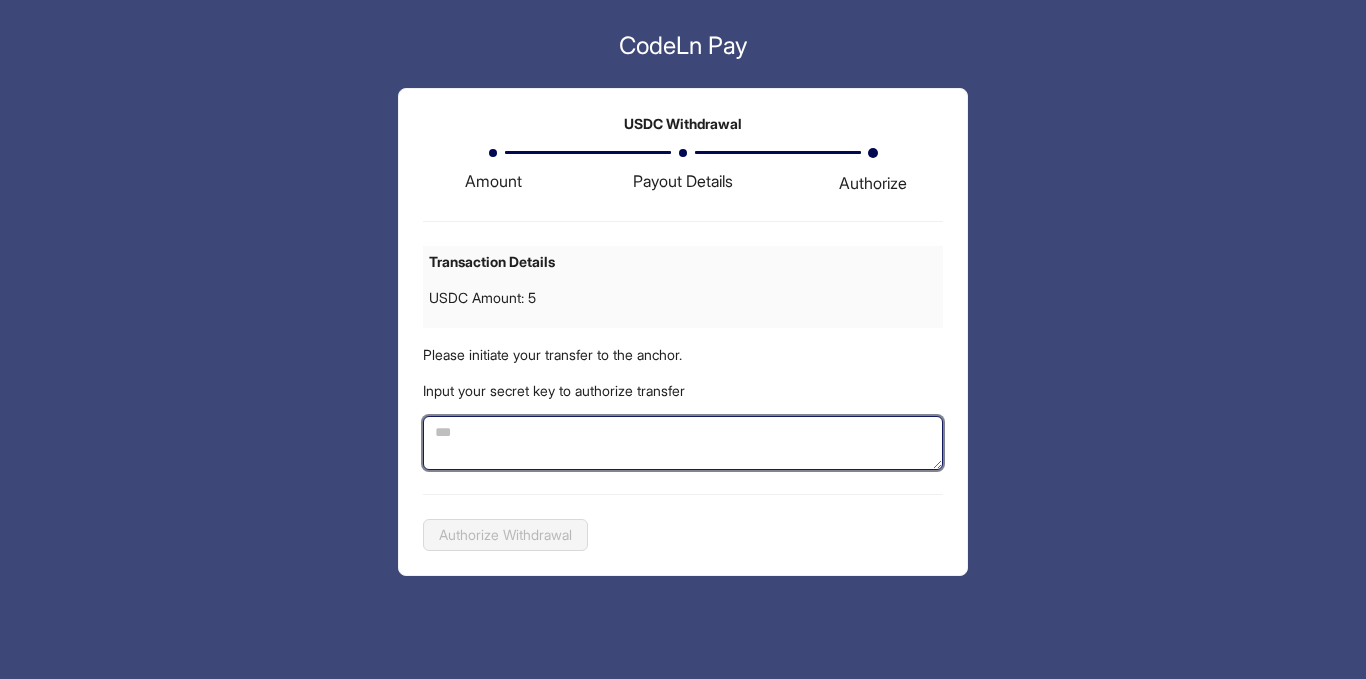 click at bounding box center (682, 443) 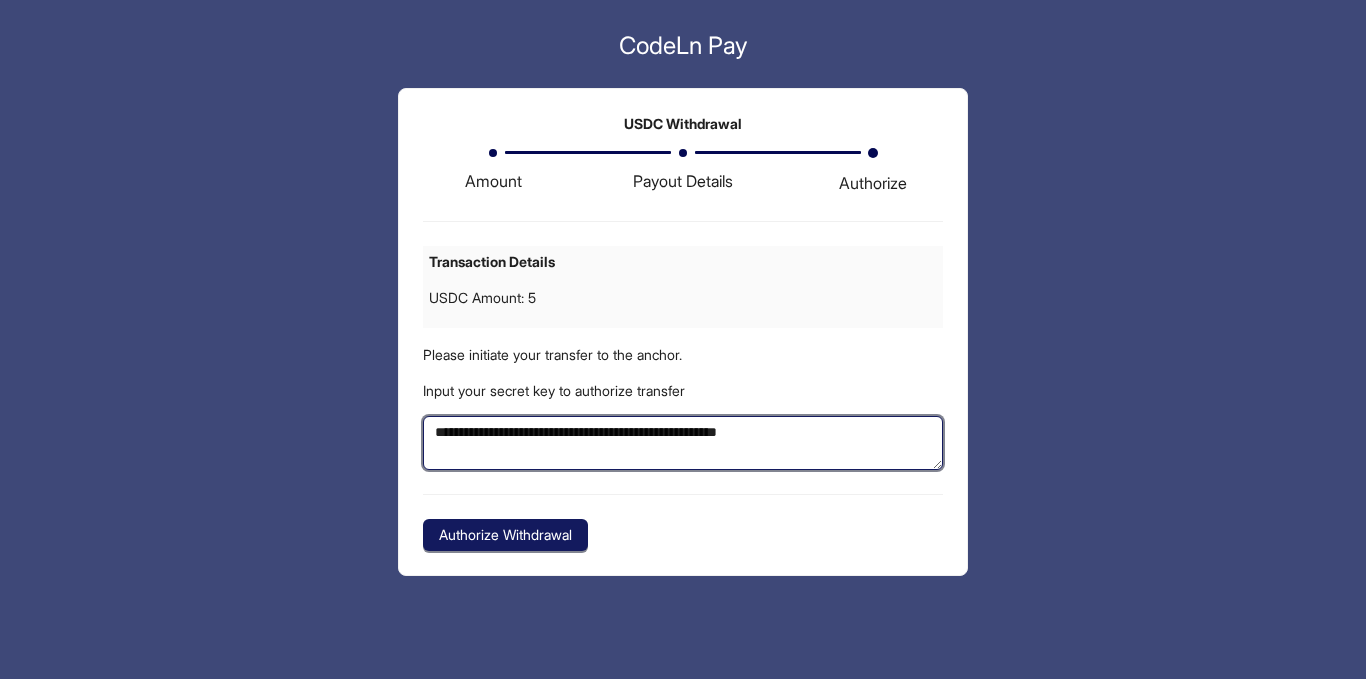 type on "**********" 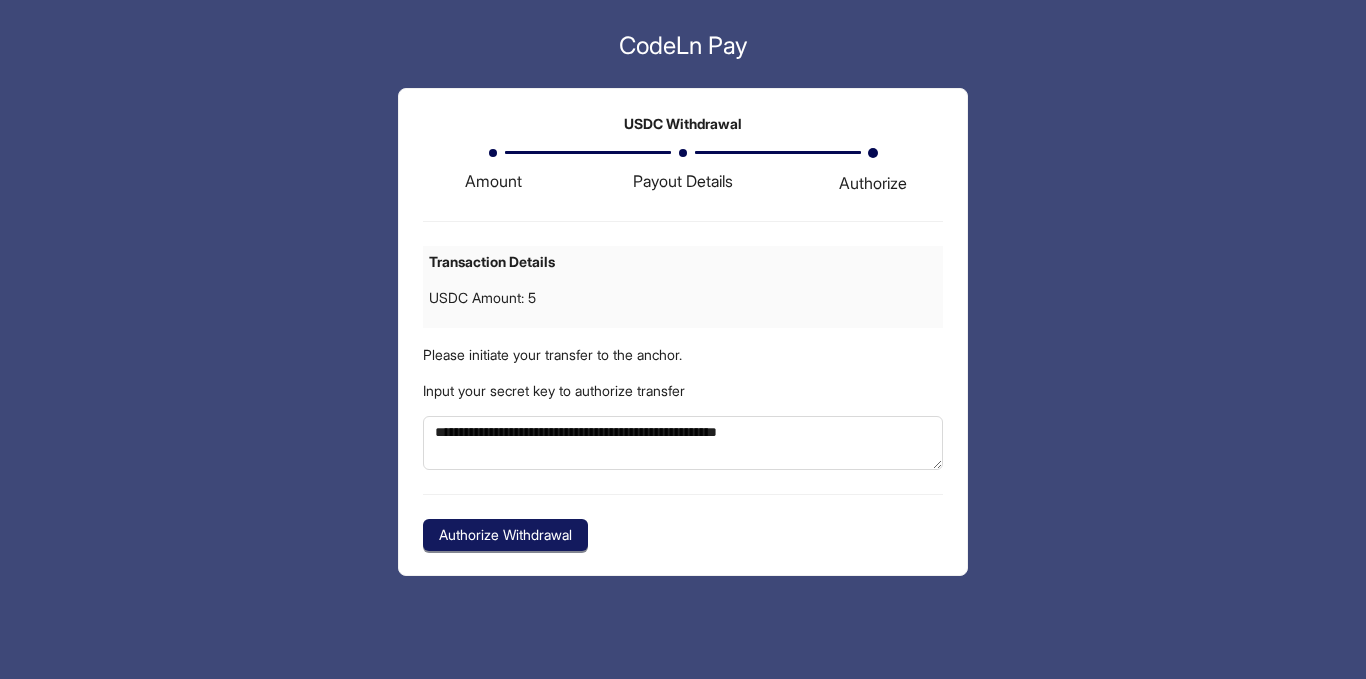 click on "Authorize Withdrawal" 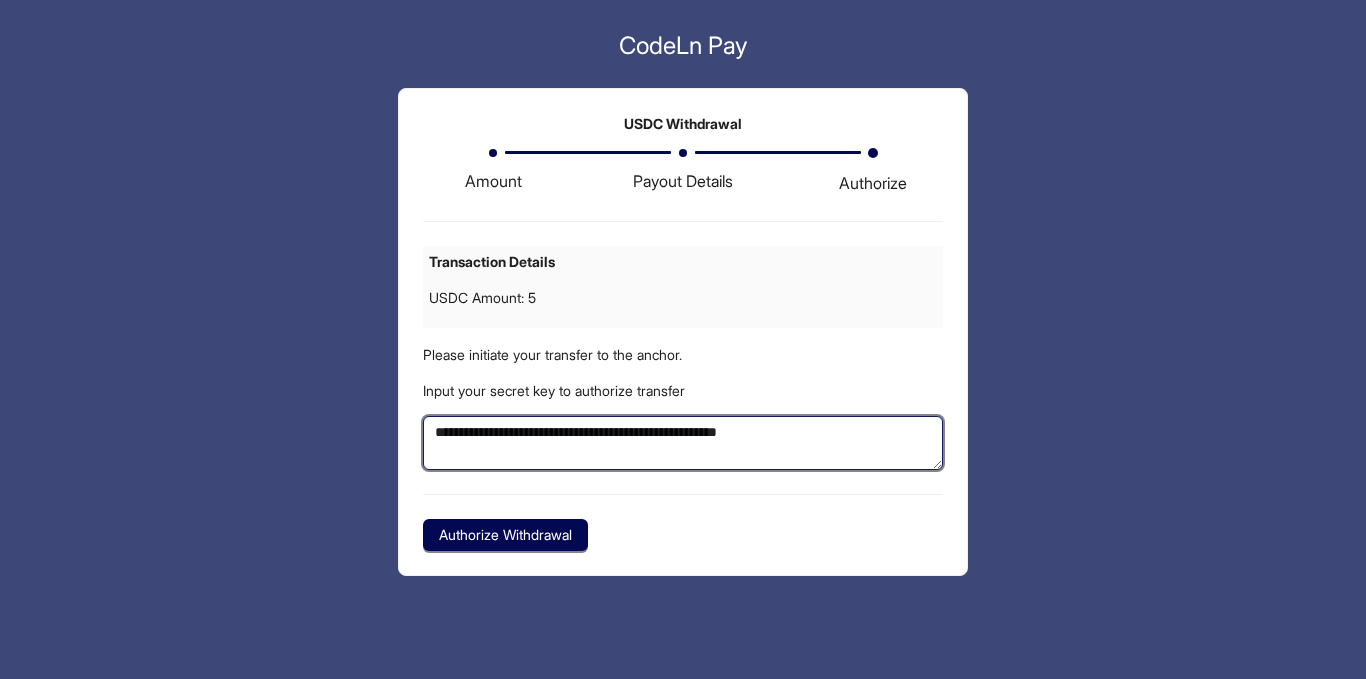 click on "**********" at bounding box center [682, 443] 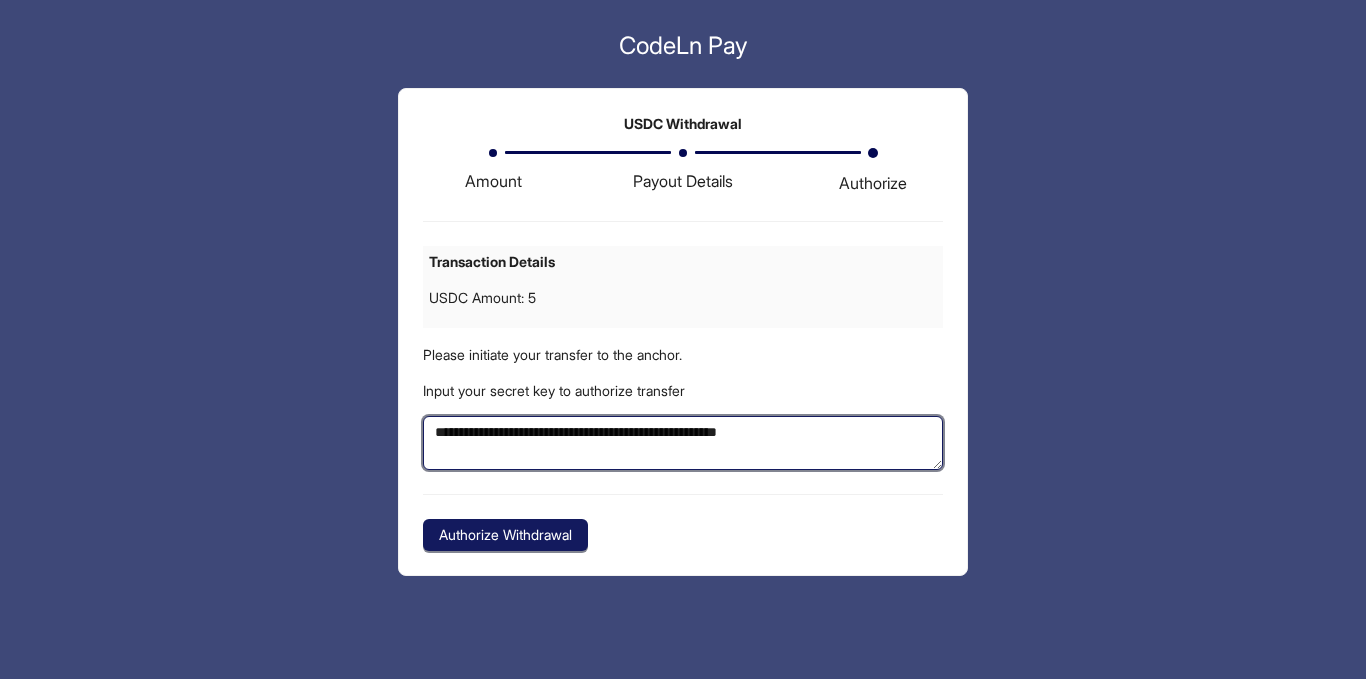 type on "**********" 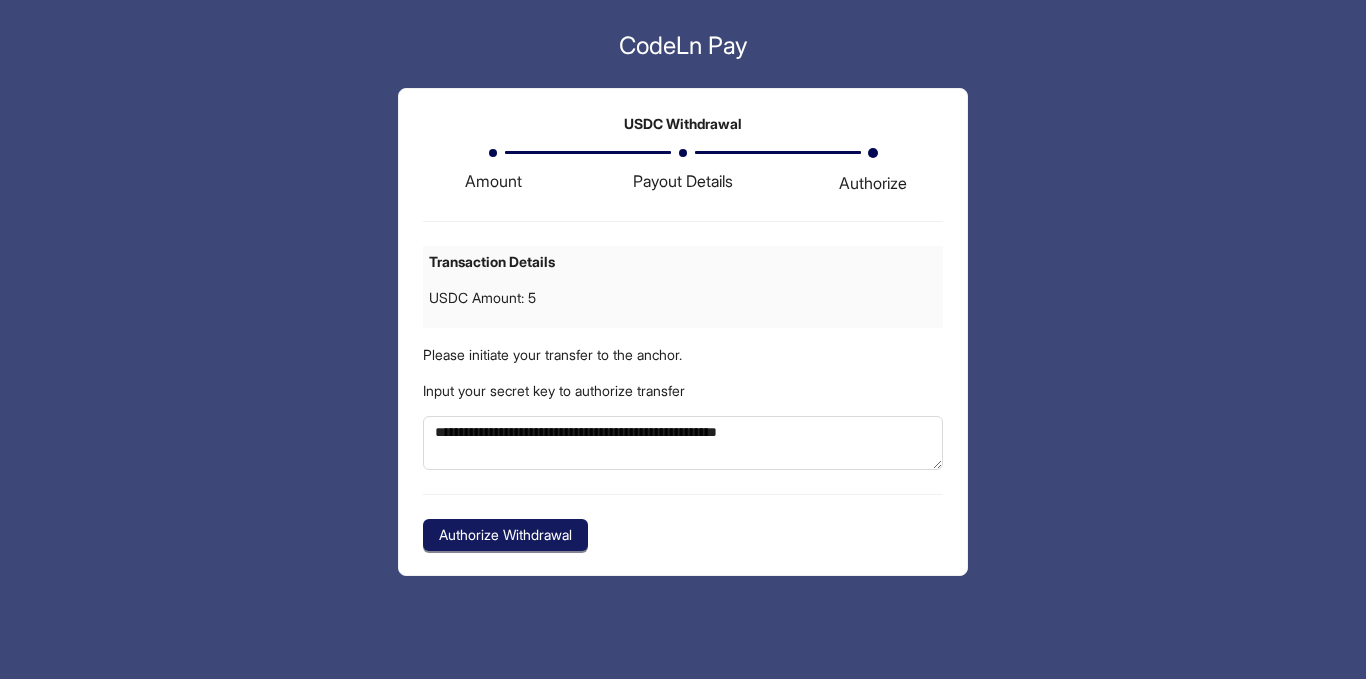 click on "Authorize Withdrawal" 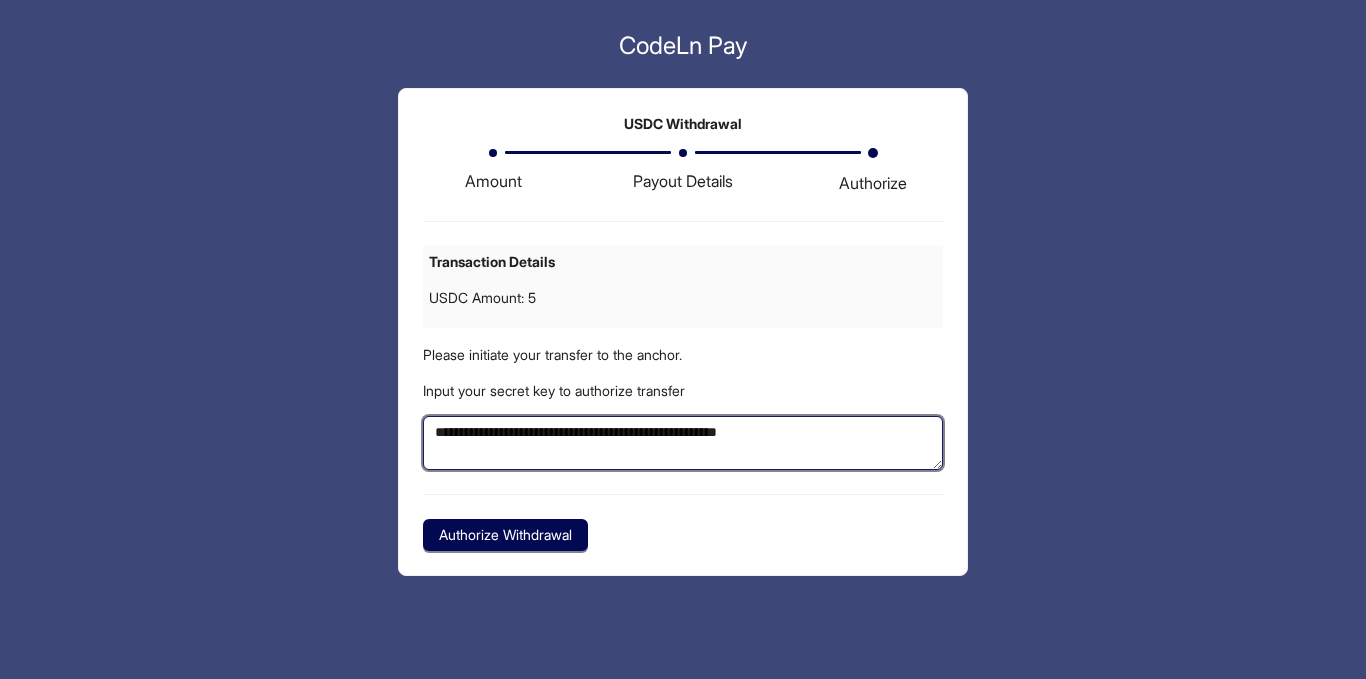 click on "**********" at bounding box center [682, 443] 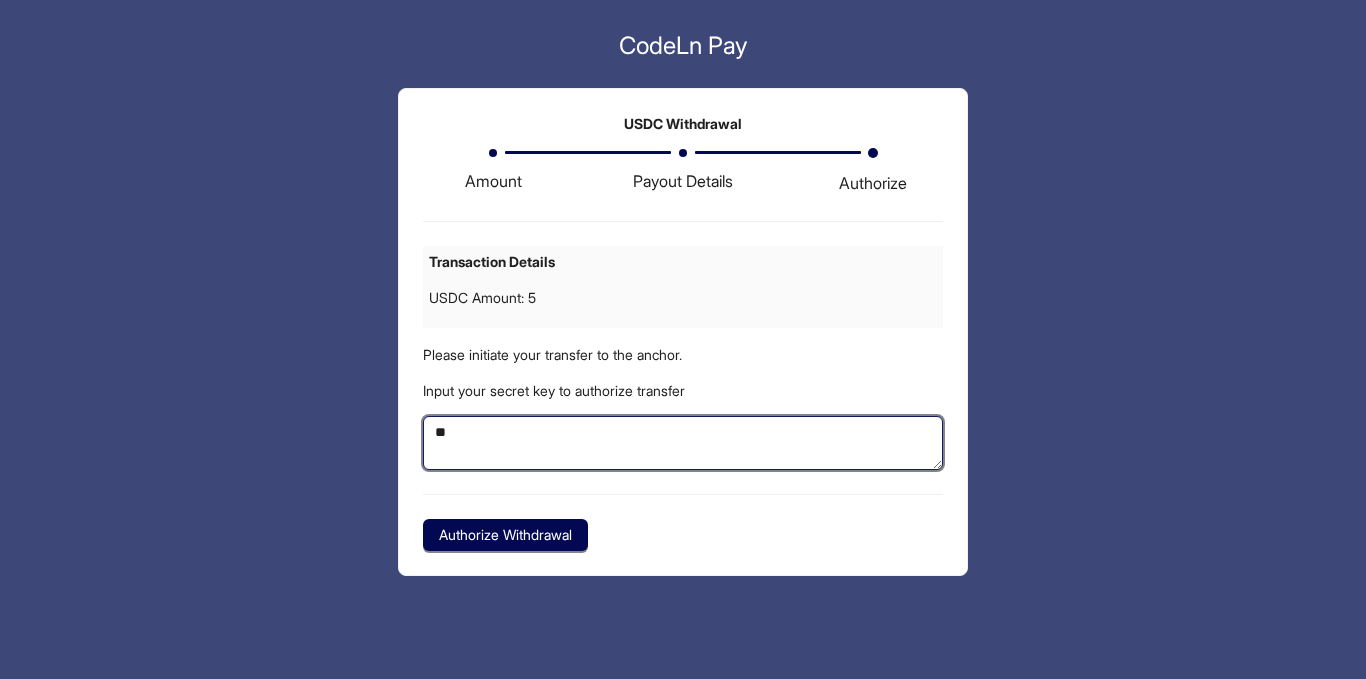 type on "*" 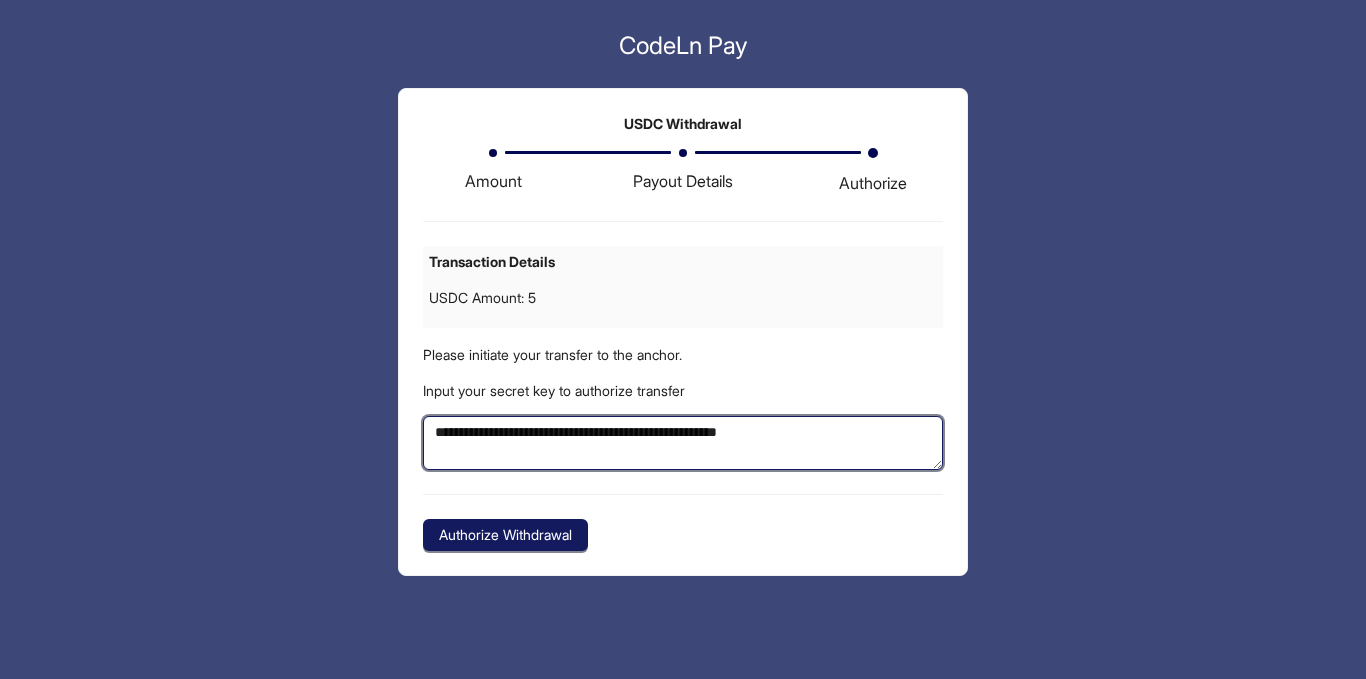 type on "**********" 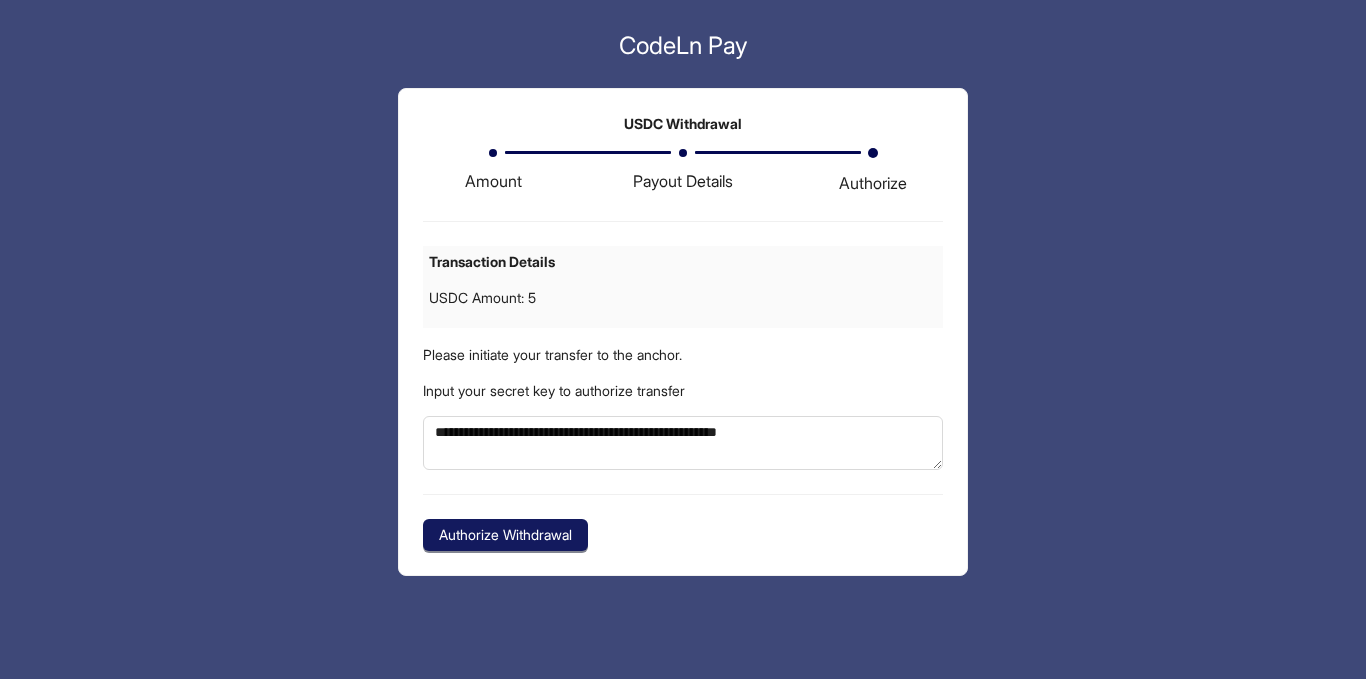 click on "Authorize Withdrawal" 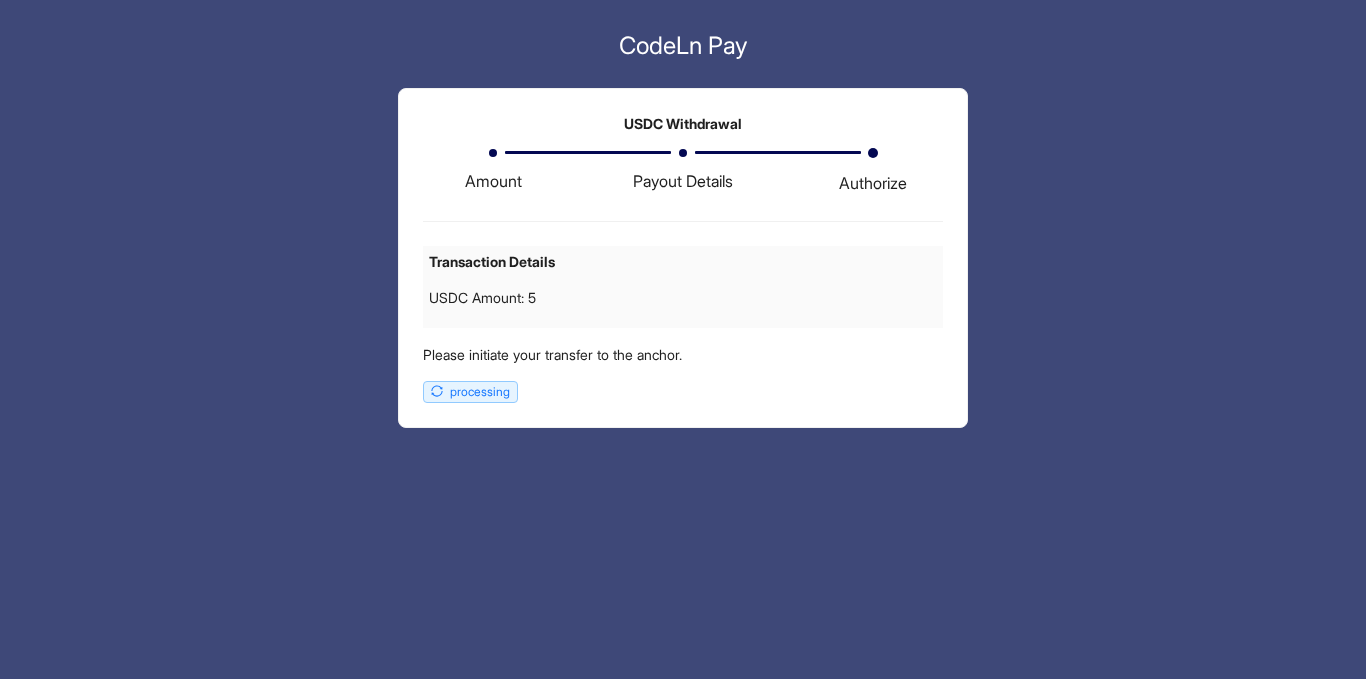 click at bounding box center [873, 153] 